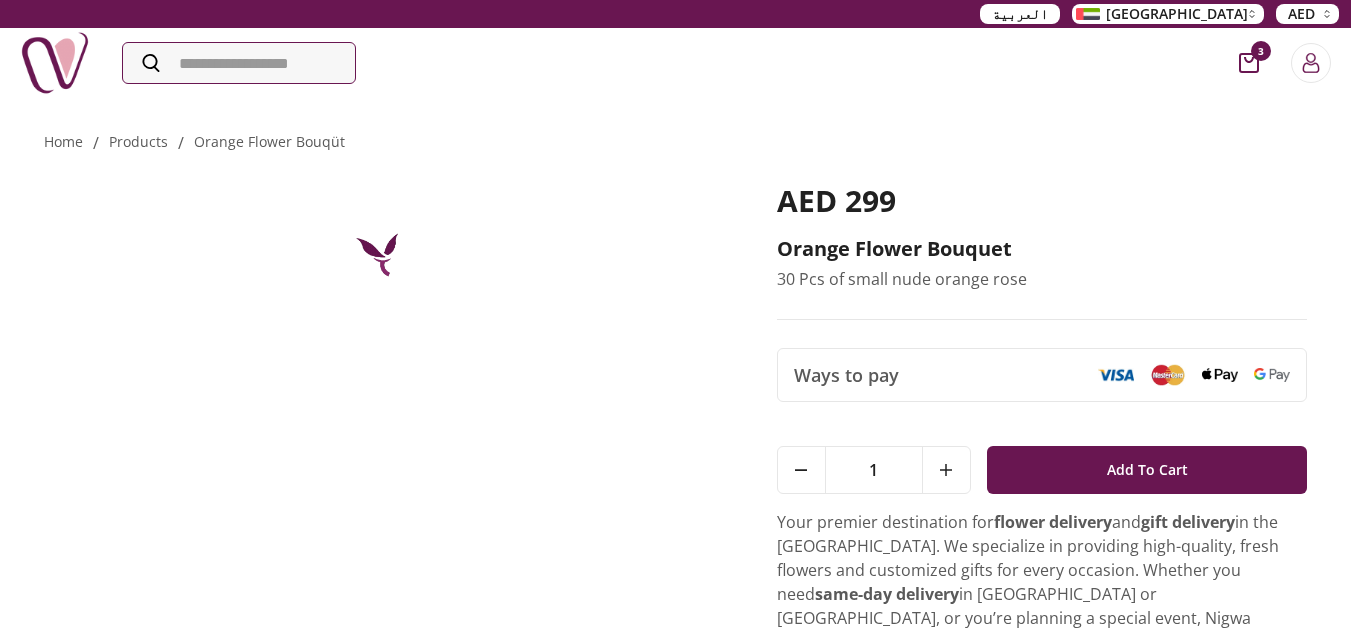 scroll, scrollTop: 0, scrollLeft: 0, axis: both 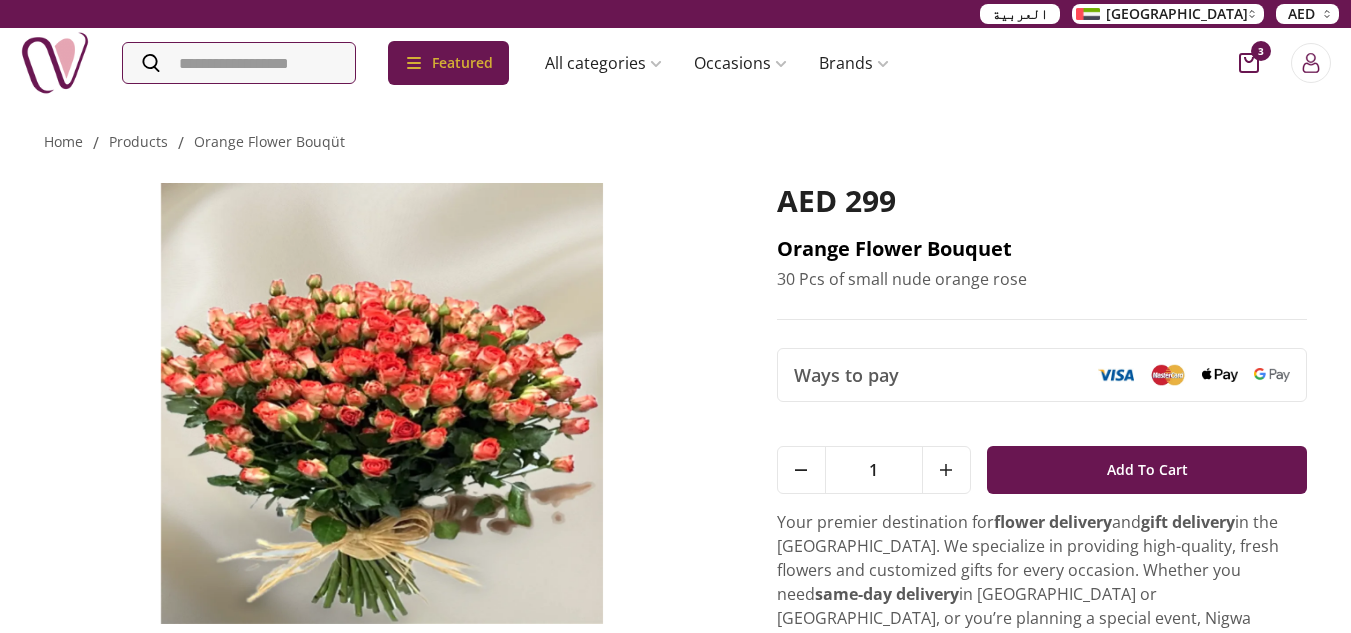 click on "Orange flower bouquet" at bounding box center (1042, 249) 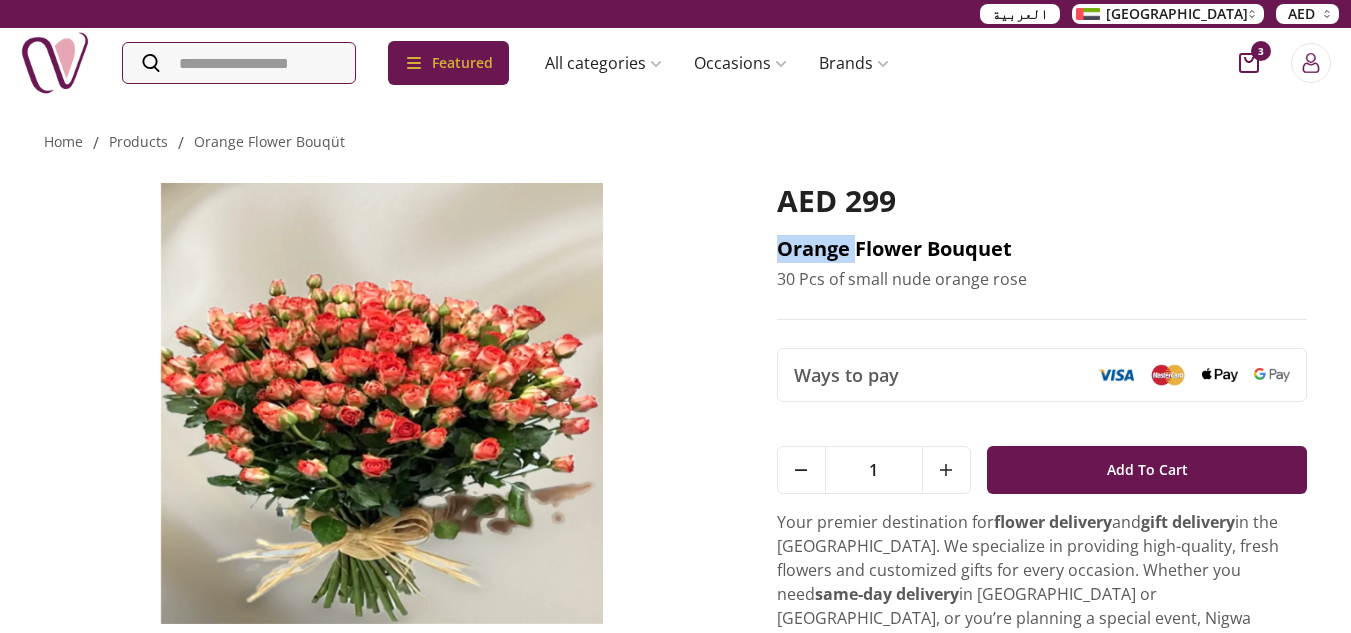 click on "Orange flower bouquet" at bounding box center [1042, 249] 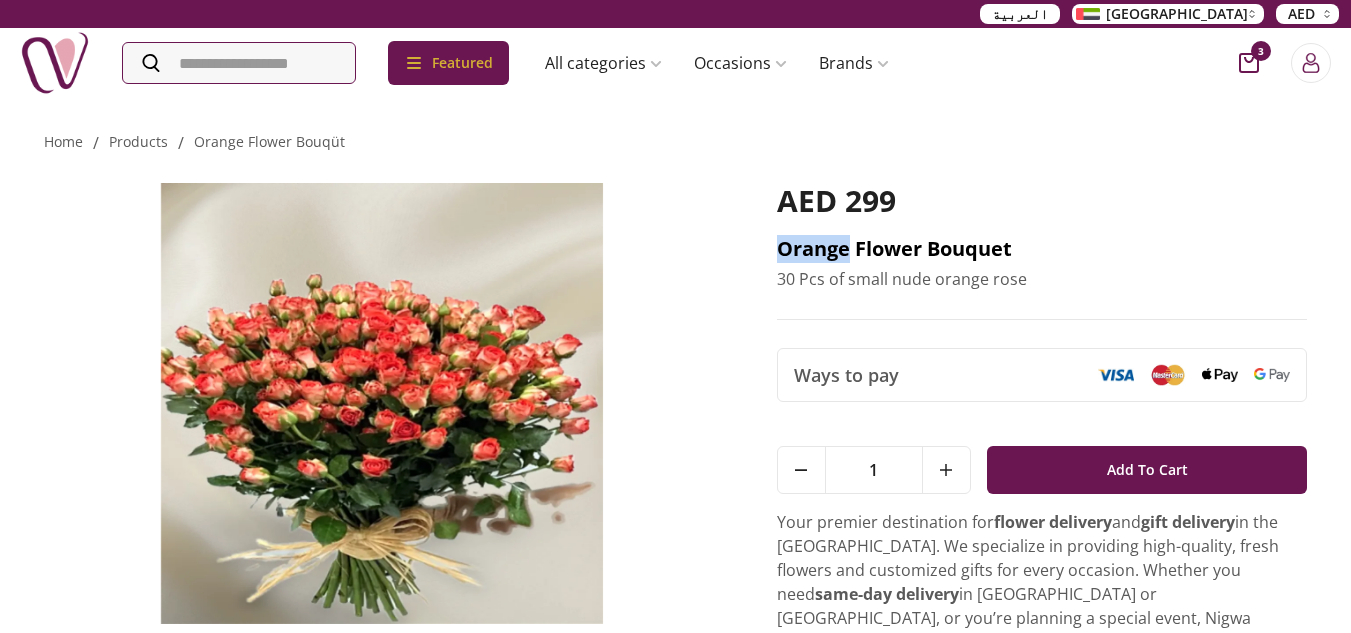 click on "Orange flower bouquet" at bounding box center [1042, 249] 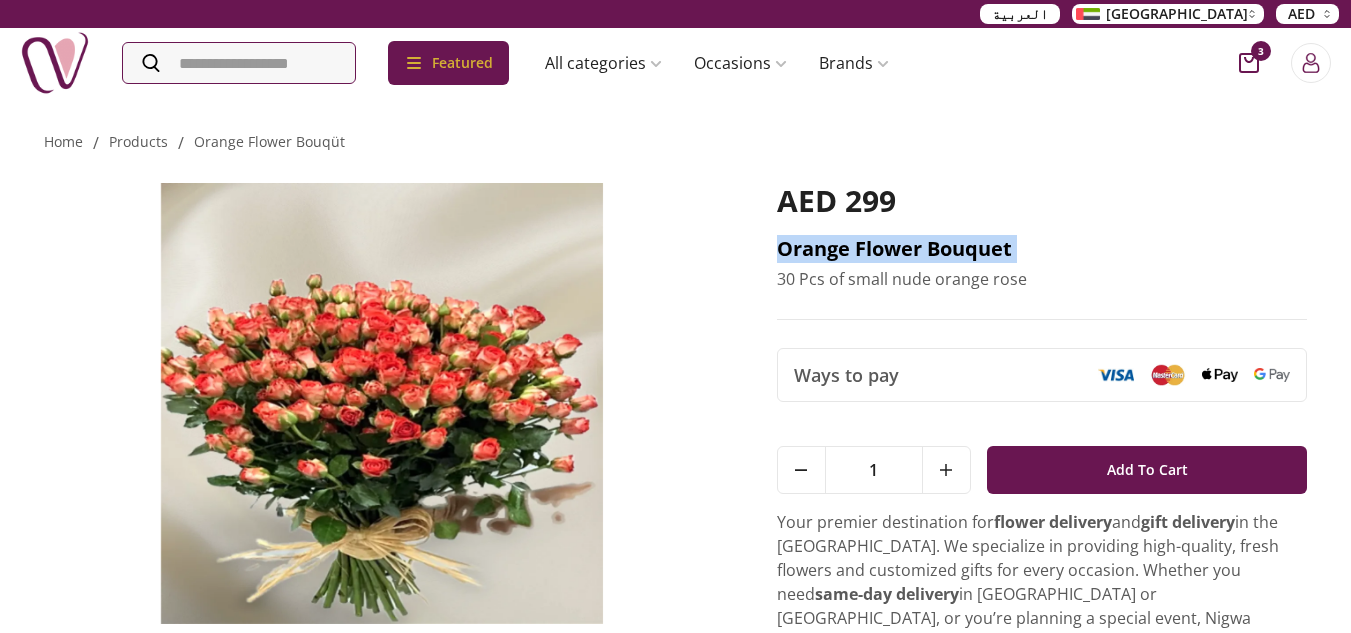 click on "Orange flower bouquet" at bounding box center [1042, 249] 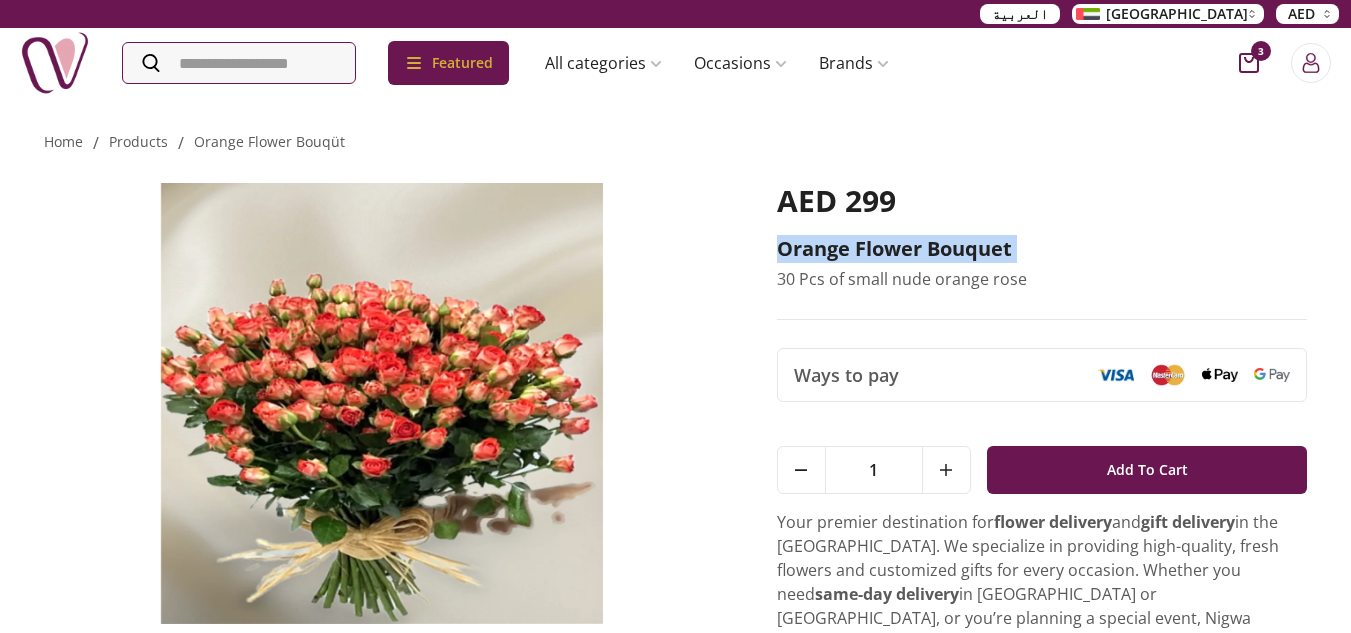 copy on "Orange flower bouquet" 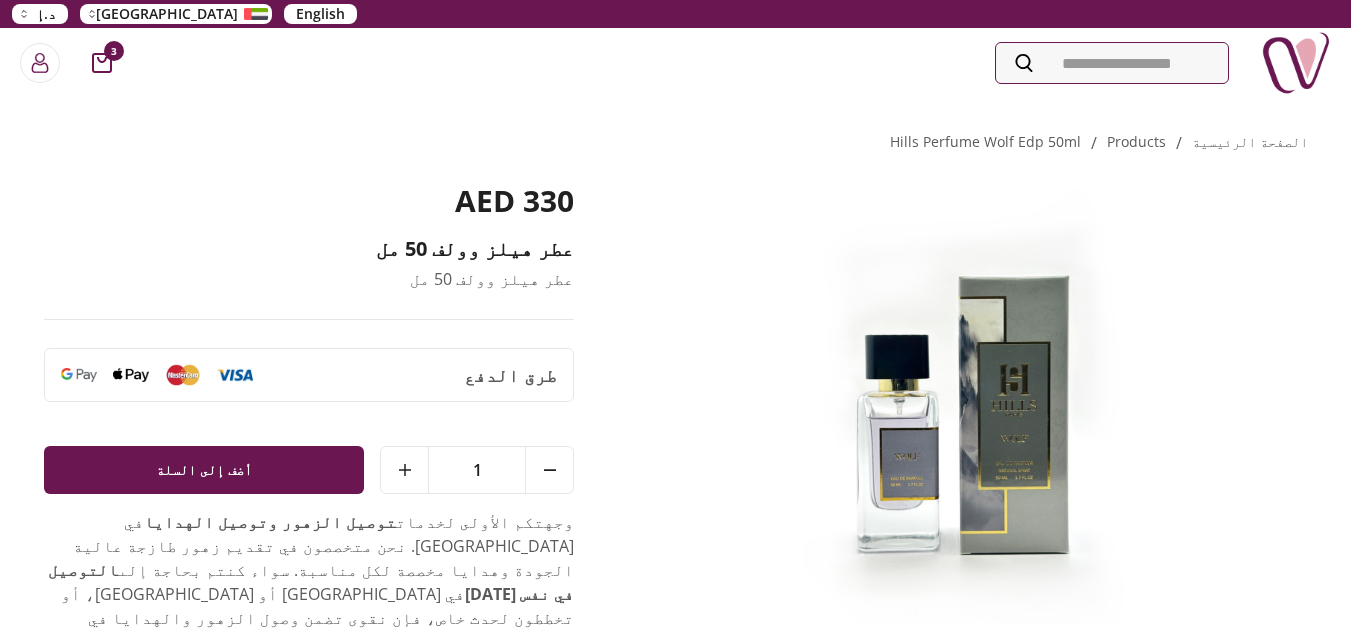 scroll, scrollTop: 0, scrollLeft: 0, axis: both 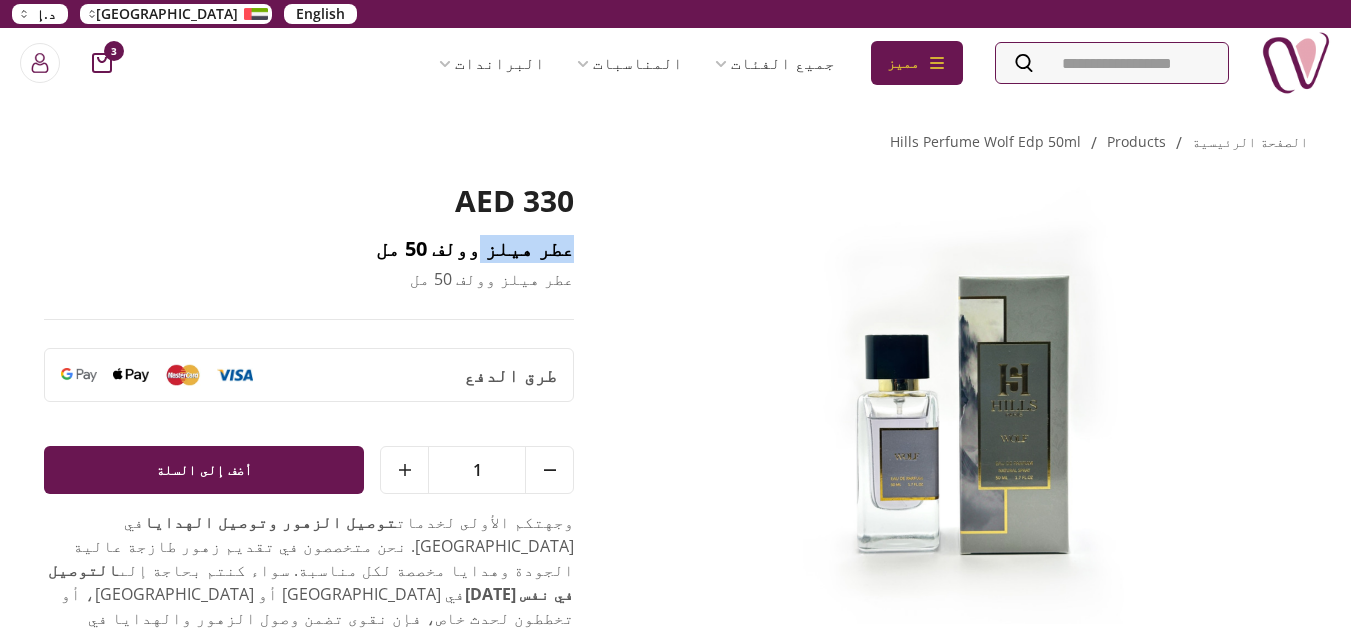 drag, startPoint x: 575, startPoint y: 249, endPoint x: 489, endPoint y: 253, distance: 86.09297 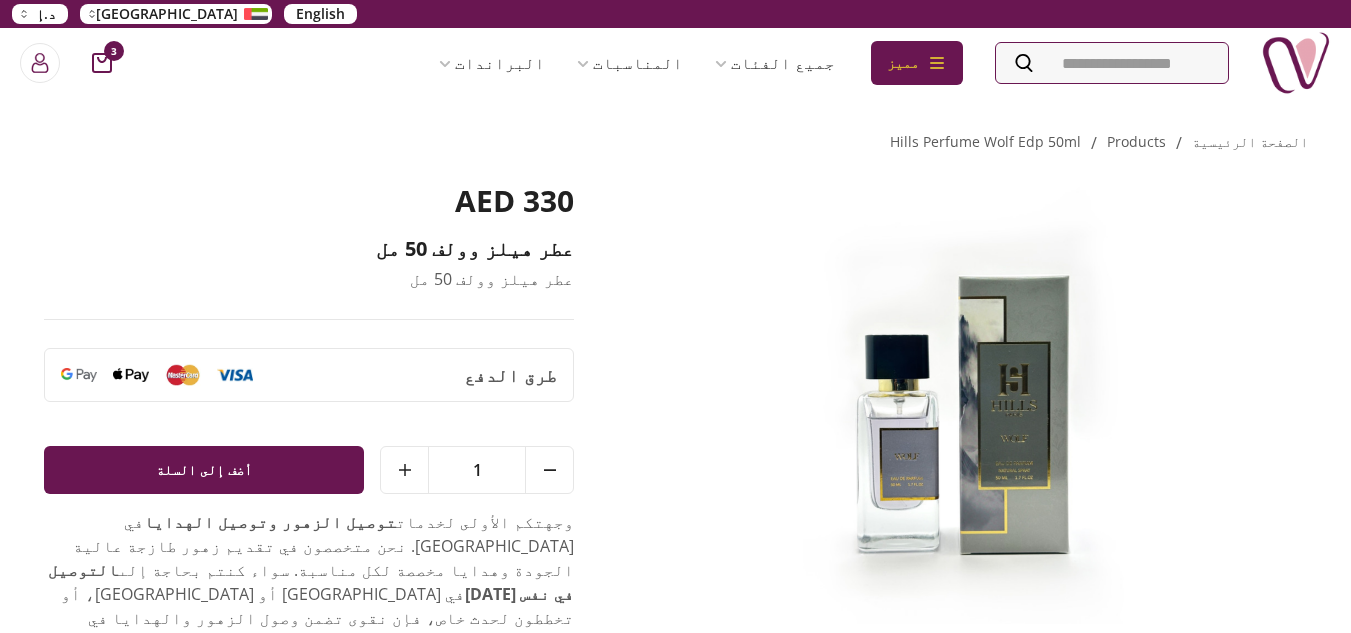scroll, scrollTop: 0, scrollLeft: 0, axis: both 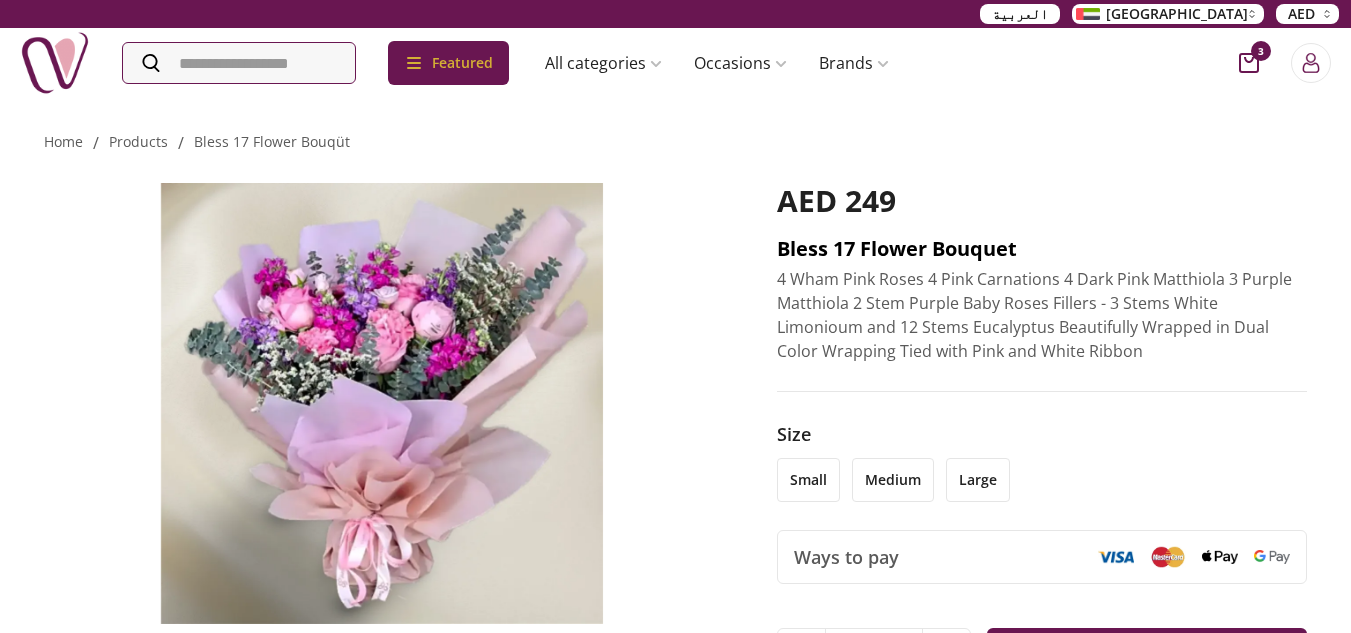 click on "Bless 17 Flower Bouquet" at bounding box center (1042, 249) 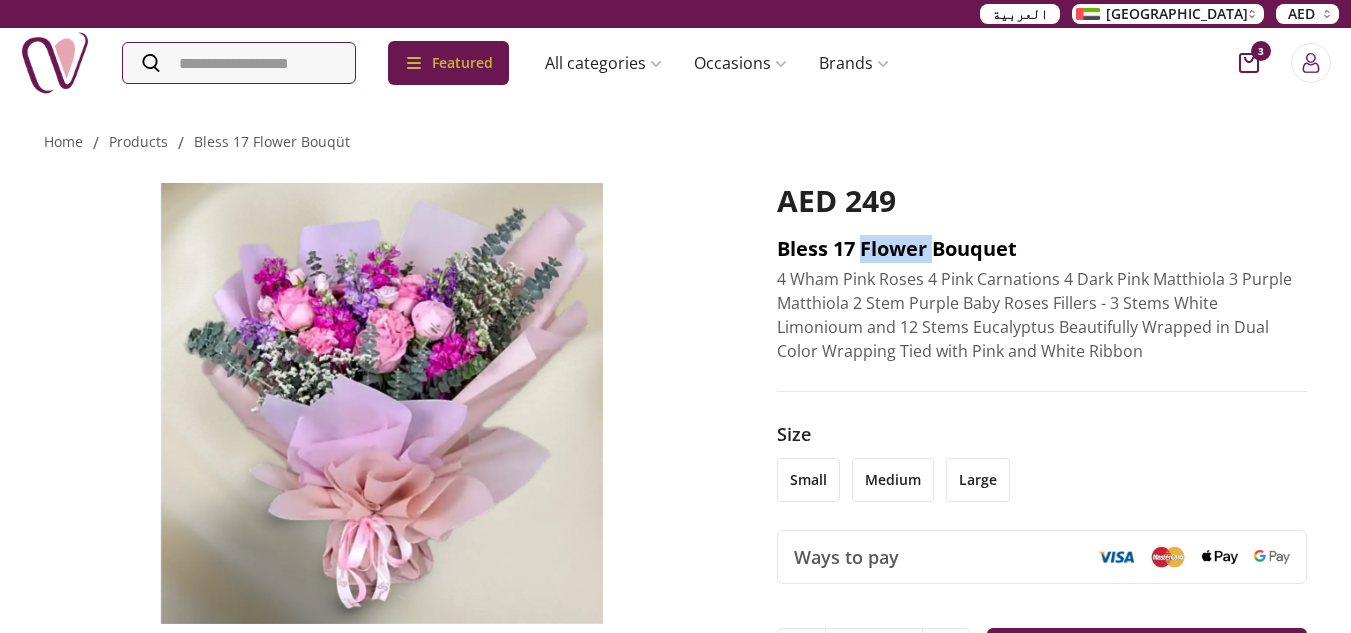 click on "Bless 17 Flower Bouquet" at bounding box center (1042, 249) 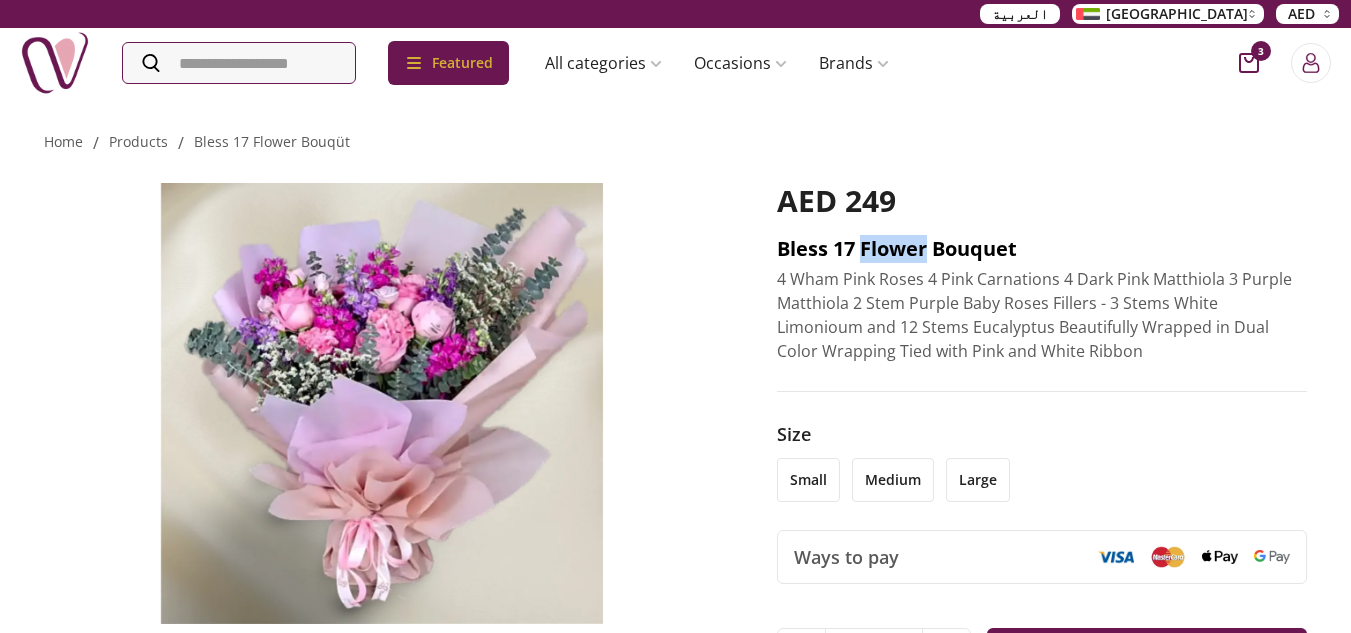click on "Bless 17 Flower Bouquet" at bounding box center [1042, 249] 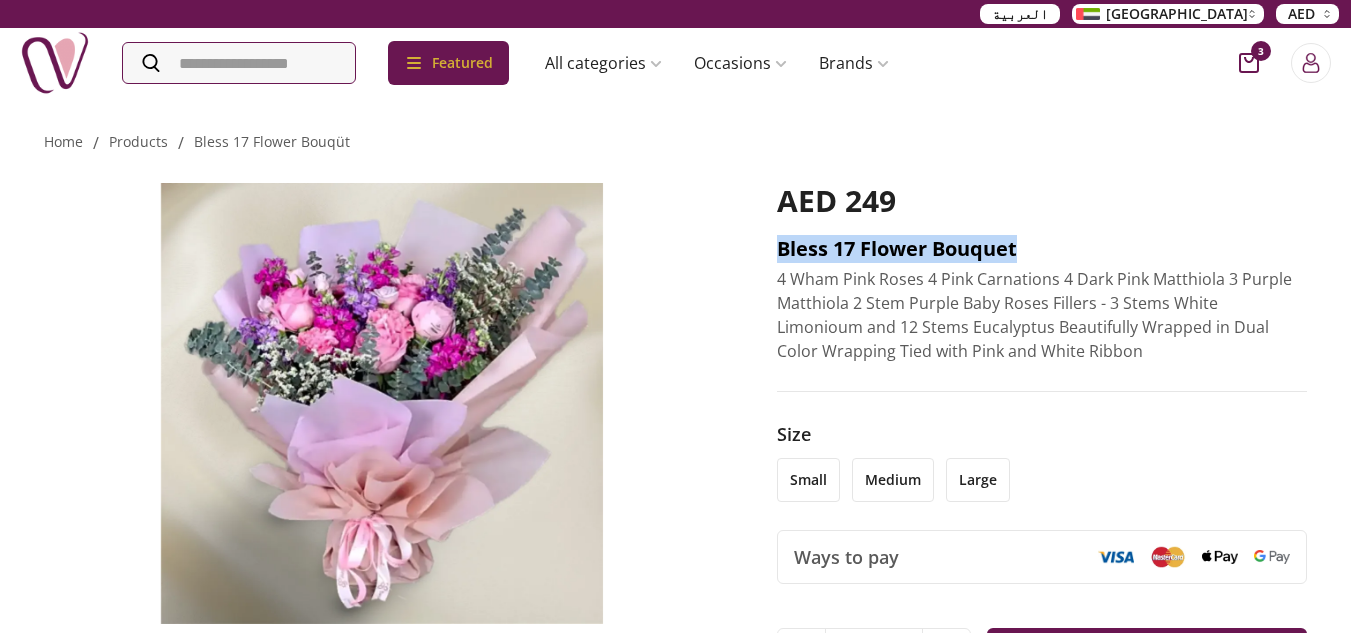 drag, startPoint x: 764, startPoint y: 241, endPoint x: 1068, endPoint y: 254, distance: 304.27783 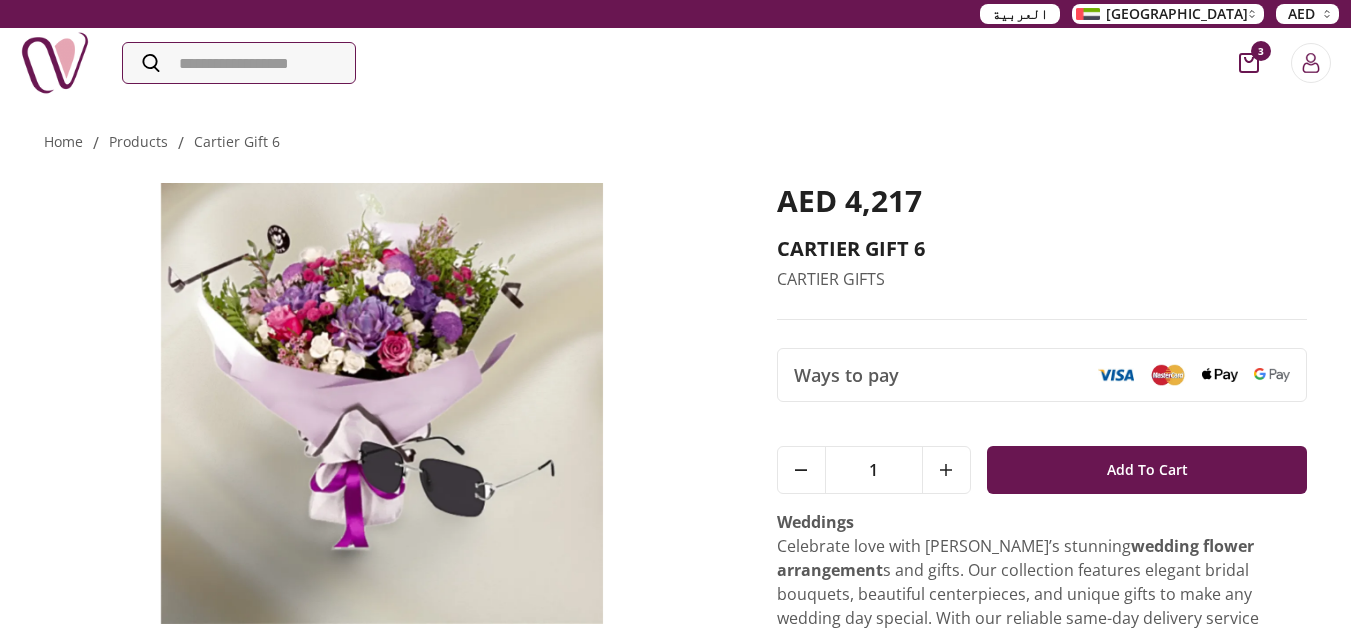 scroll, scrollTop: 0, scrollLeft: 0, axis: both 